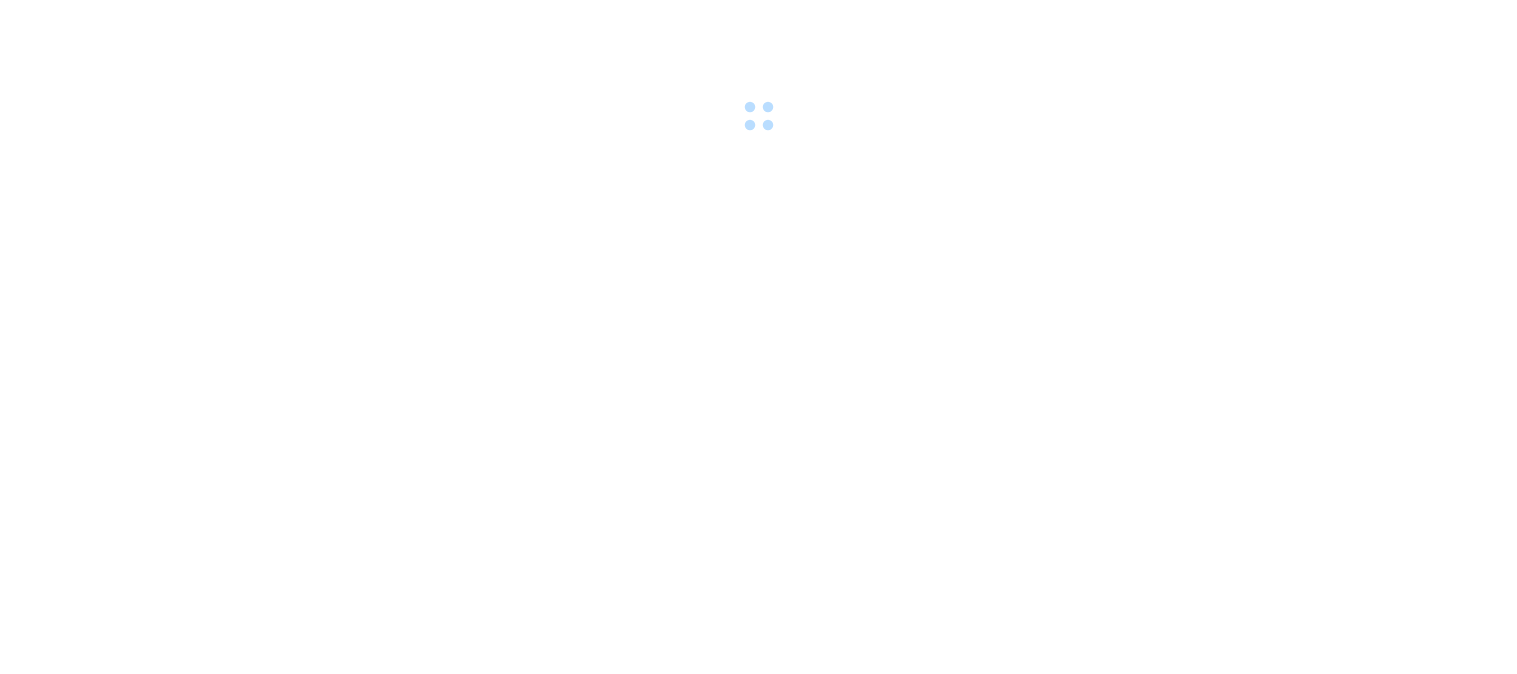 scroll, scrollTop: 0, scrollLeft: 0, axis: both 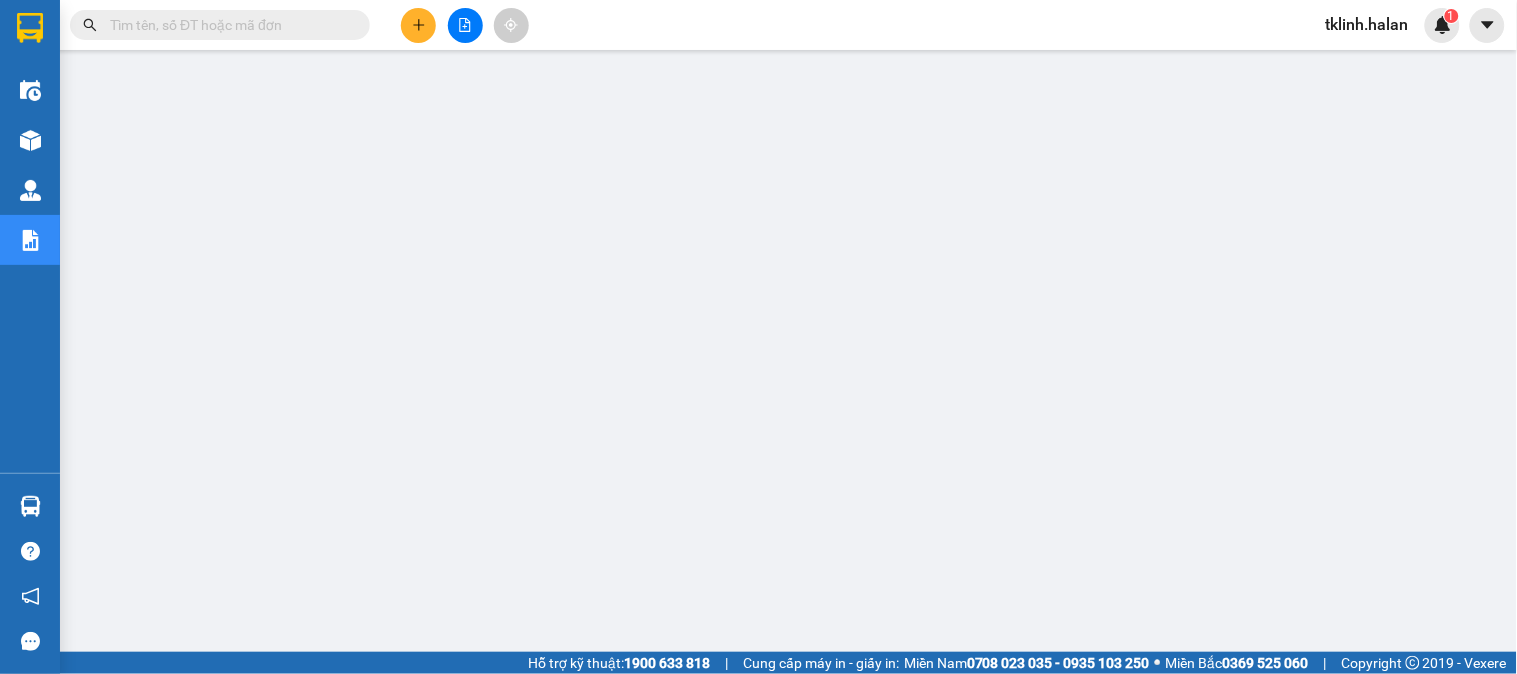 click on "tklinh.halan" at bounding box center (1367, 24) 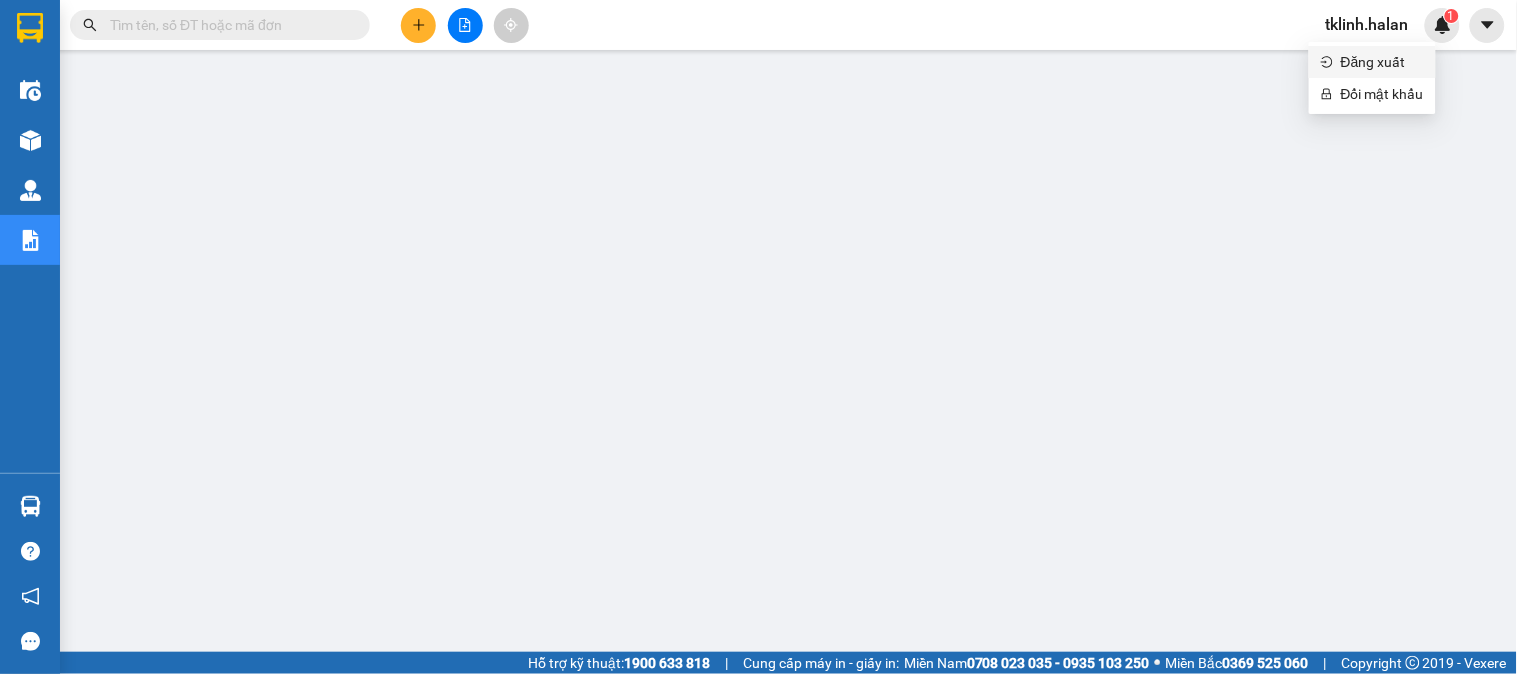 click on "Đăng xuất" at bounding box center [1382, 62] 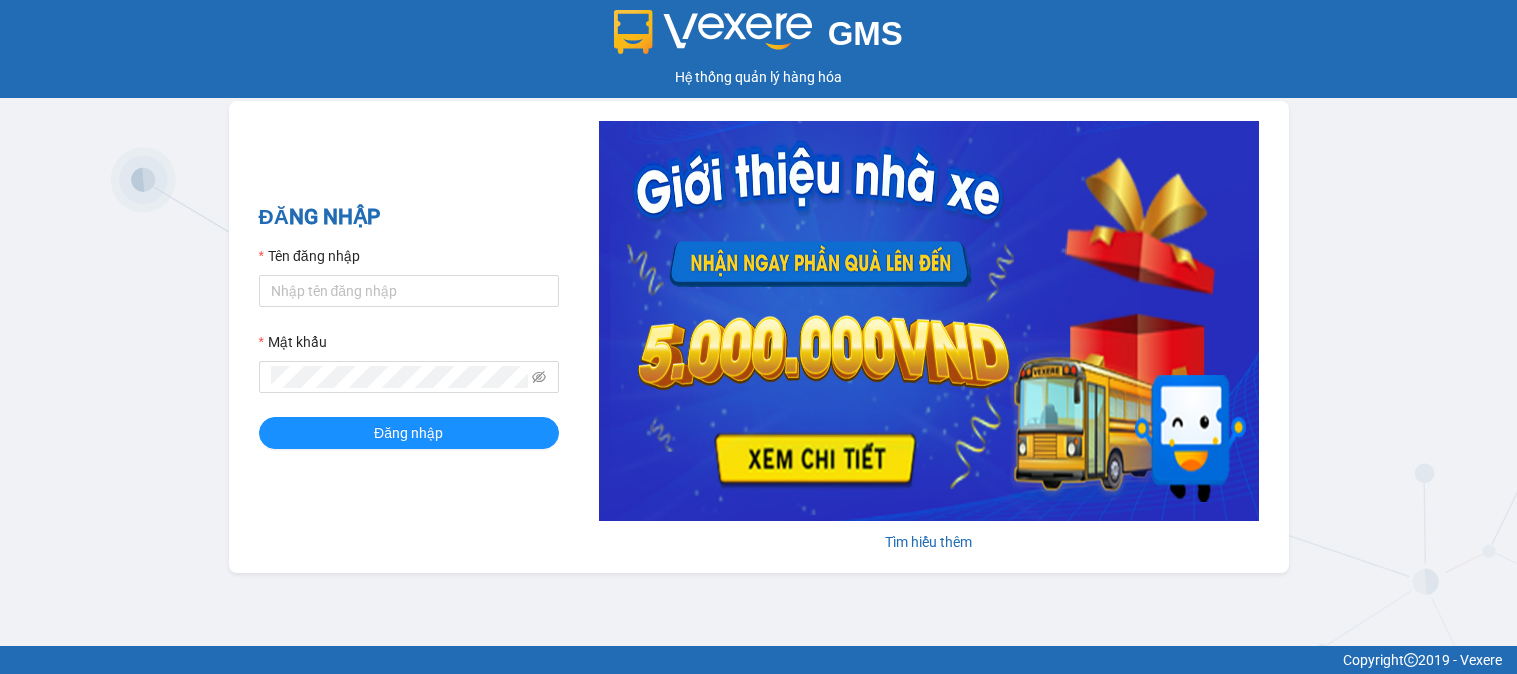 scroll, scrollTop: 0, scrollLeft: 0, axis: both 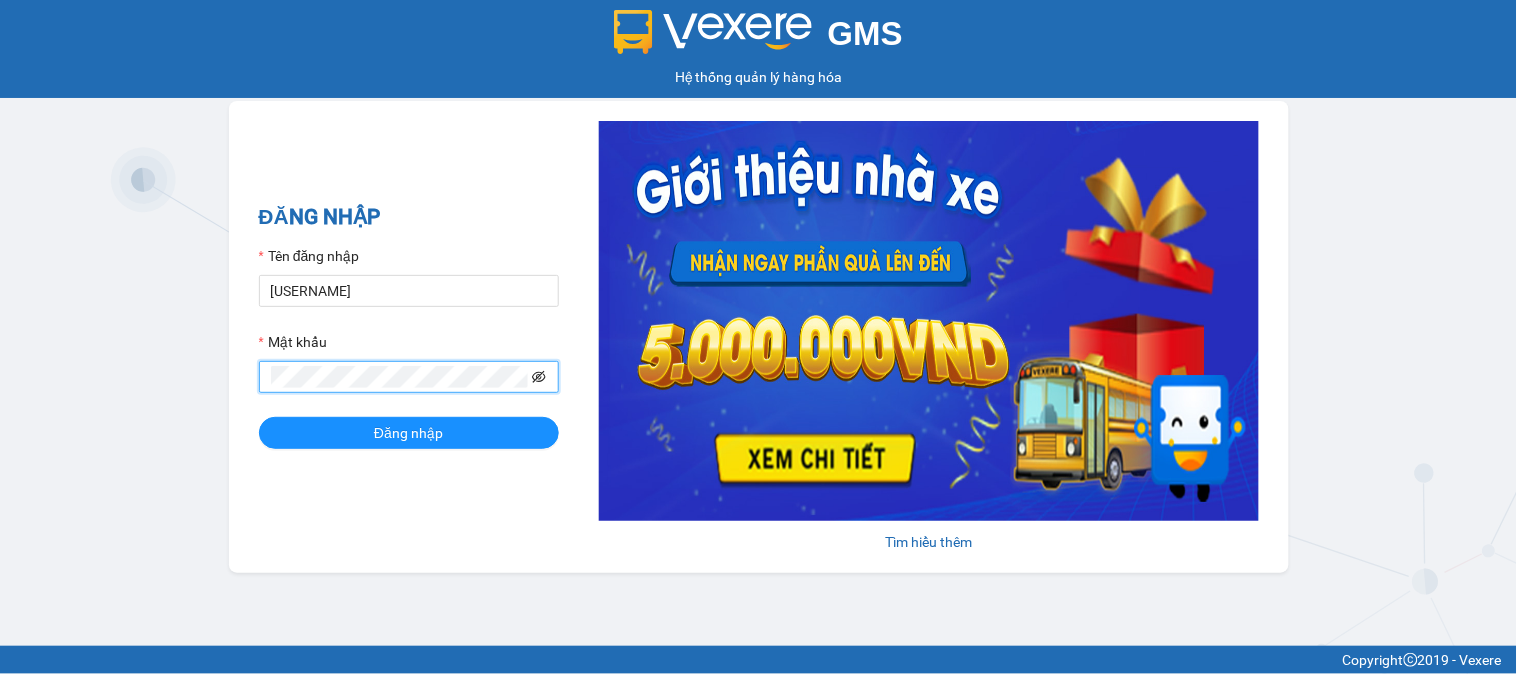 click 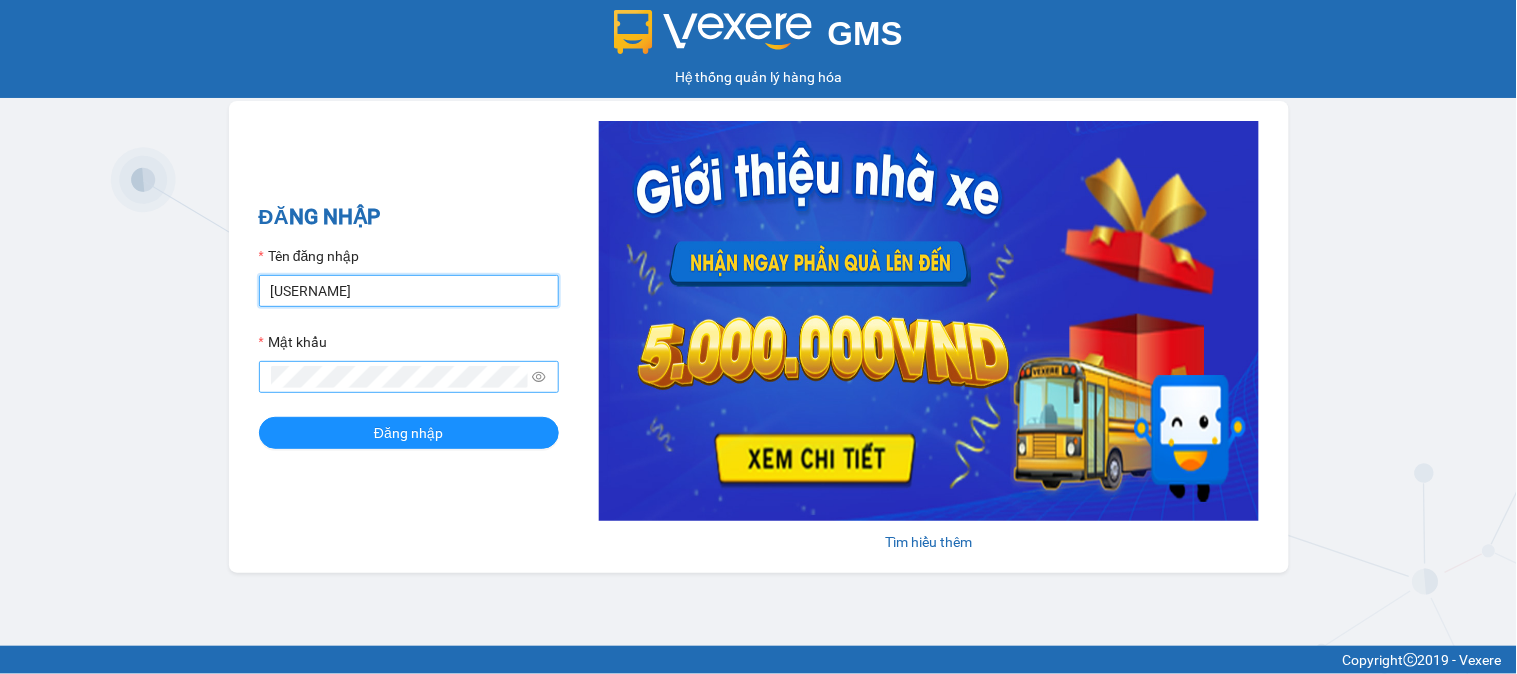 click on "[USERNAME]" at bounding box center [409, 291] 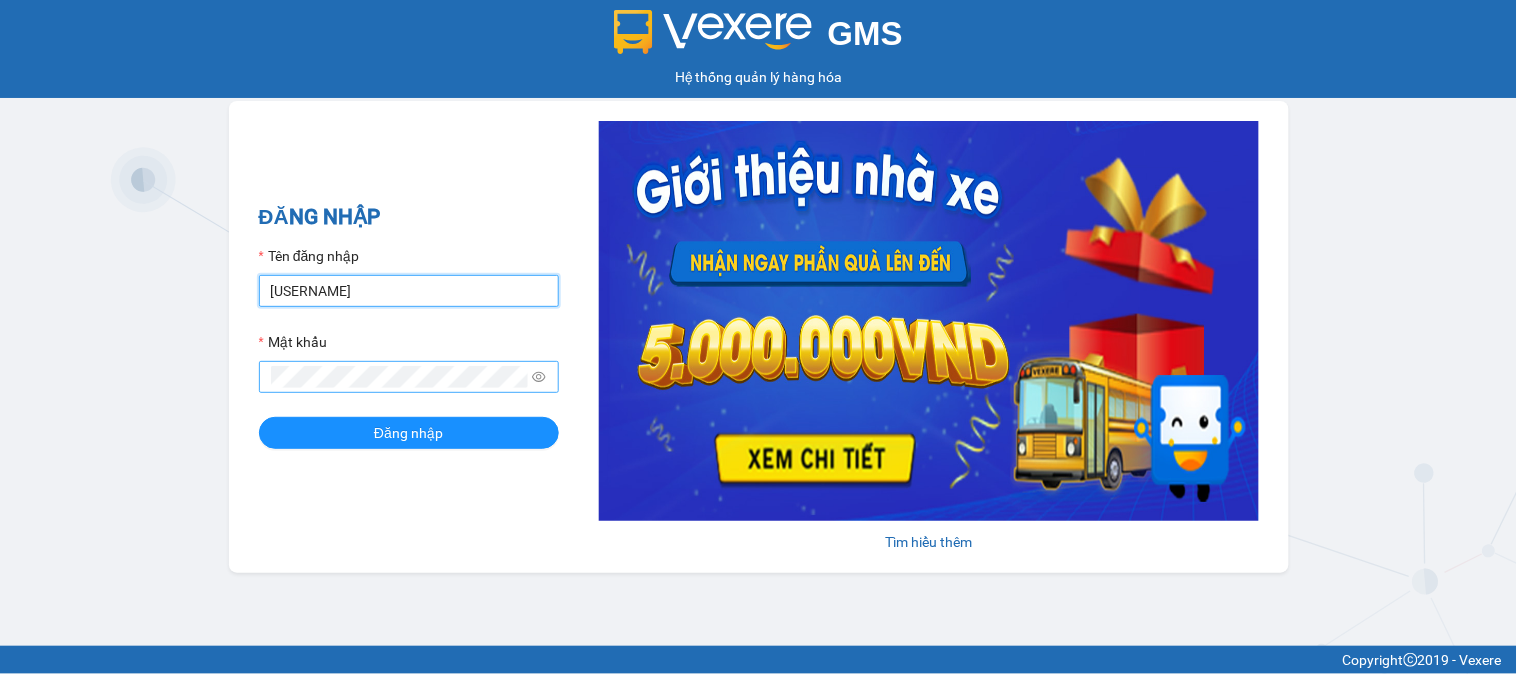 type on "tklinh.halan" 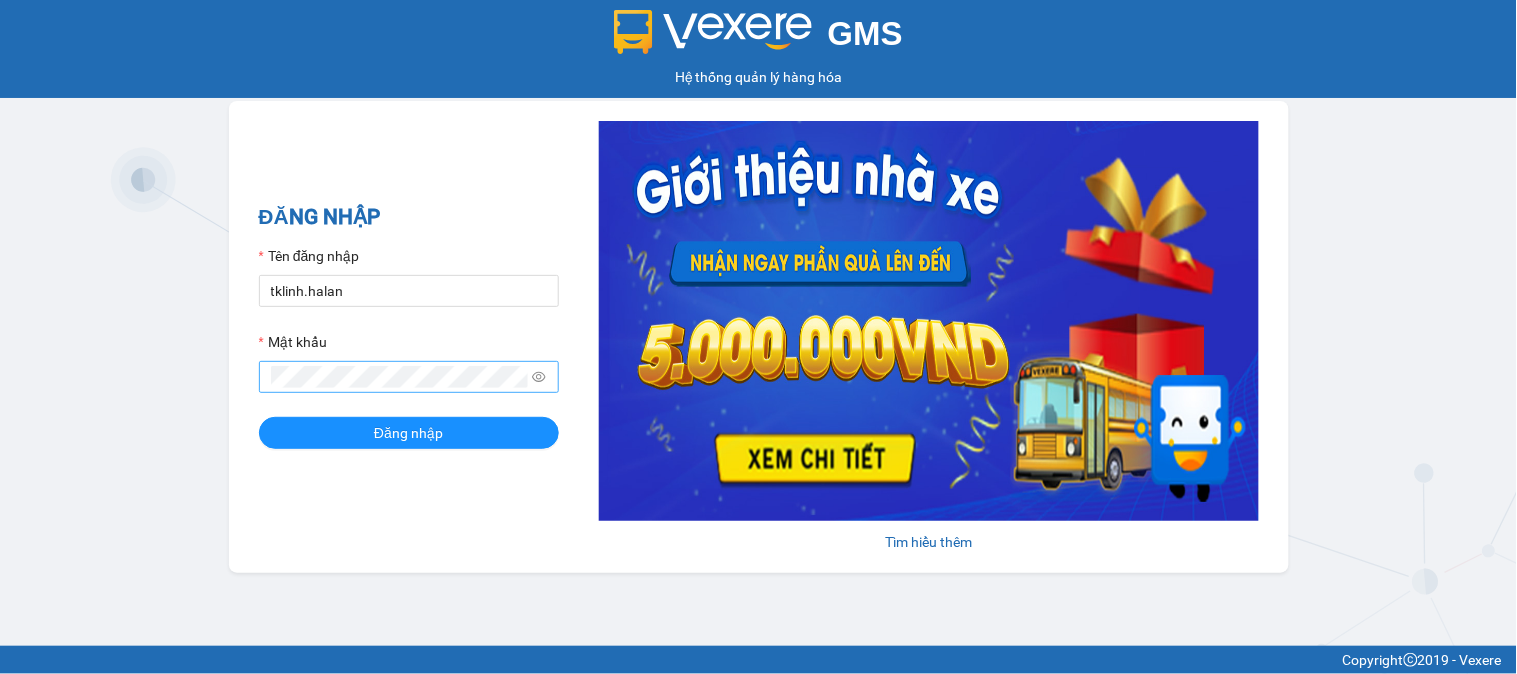 drag, startPoint x: 693, startPoint y: 577, endPoint x: 553, endPoint y: 602, distance: 142.21463 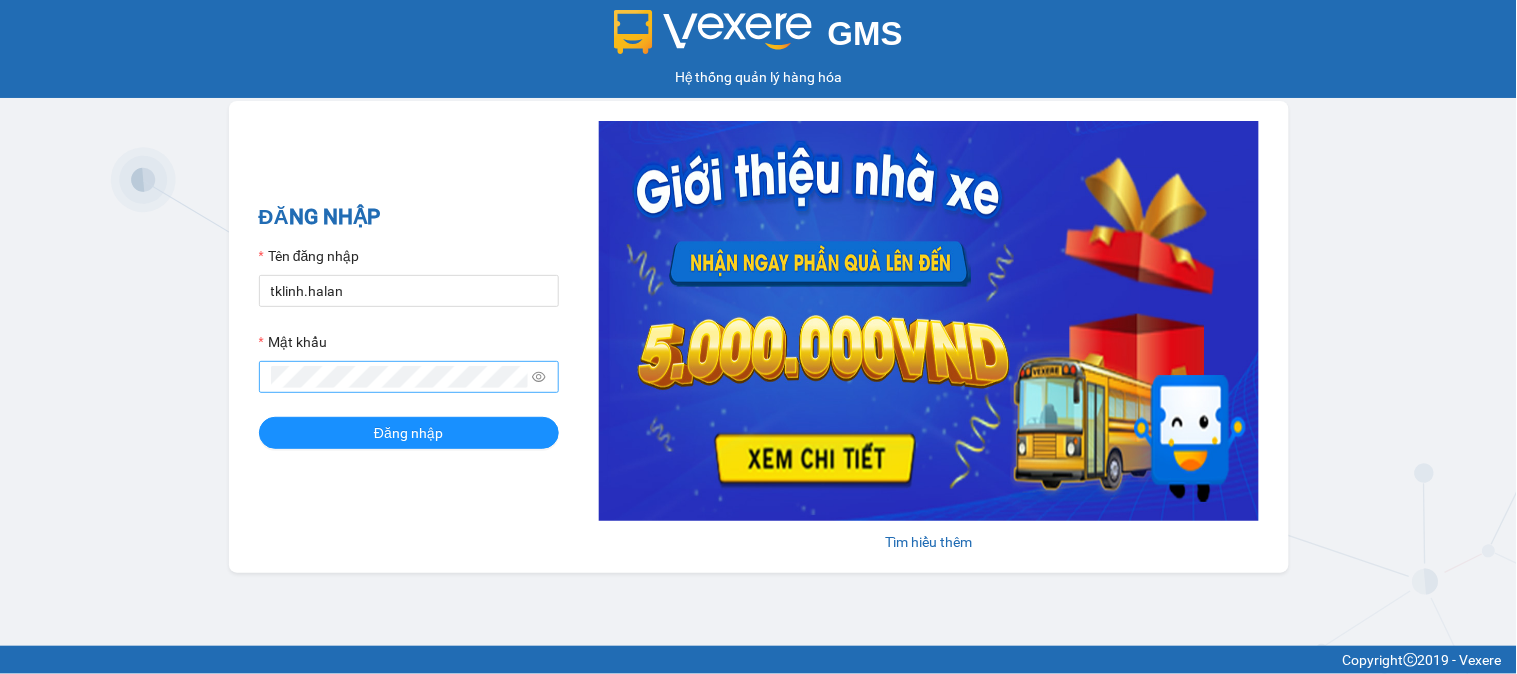 click on "GMSHệ thống quản lý hàng hóa ĐĂNG NHẬP Tên đăng nhập [USERNAME] Mật khẩu Đăng nhập Tìm hiểu thêm" at bounding box center (758, 323) 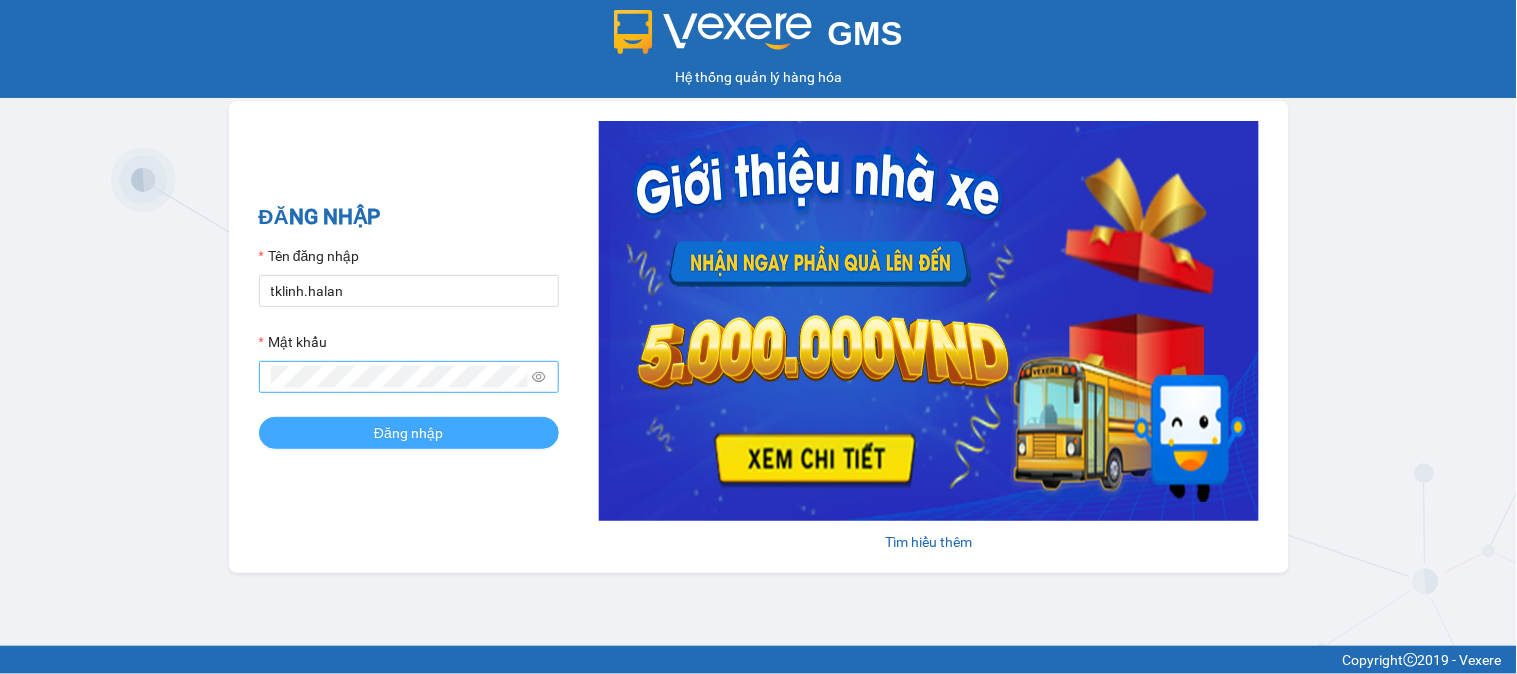 click on "Đăng nhập" at bounding box center (409, 433) 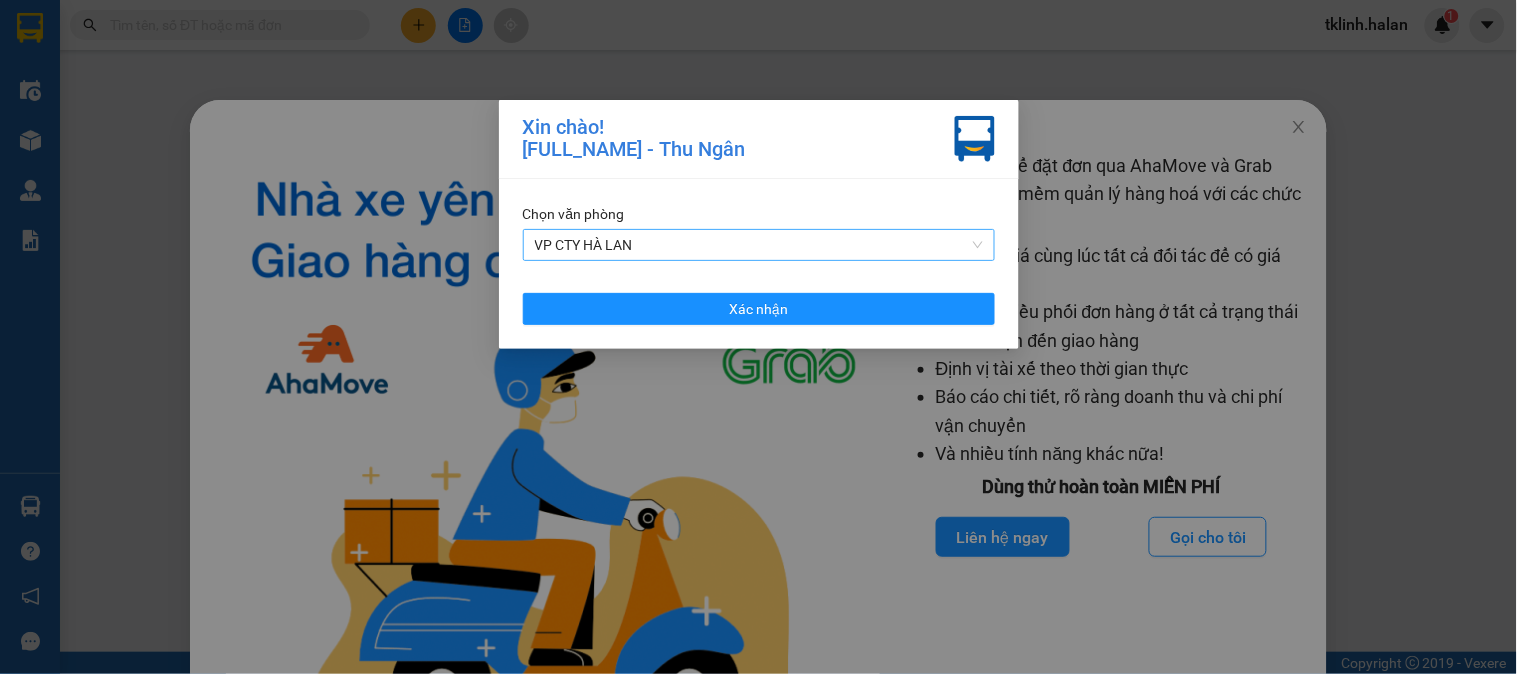 click on "VP CTY HÀ LAN" at bounding box center [759, 245] 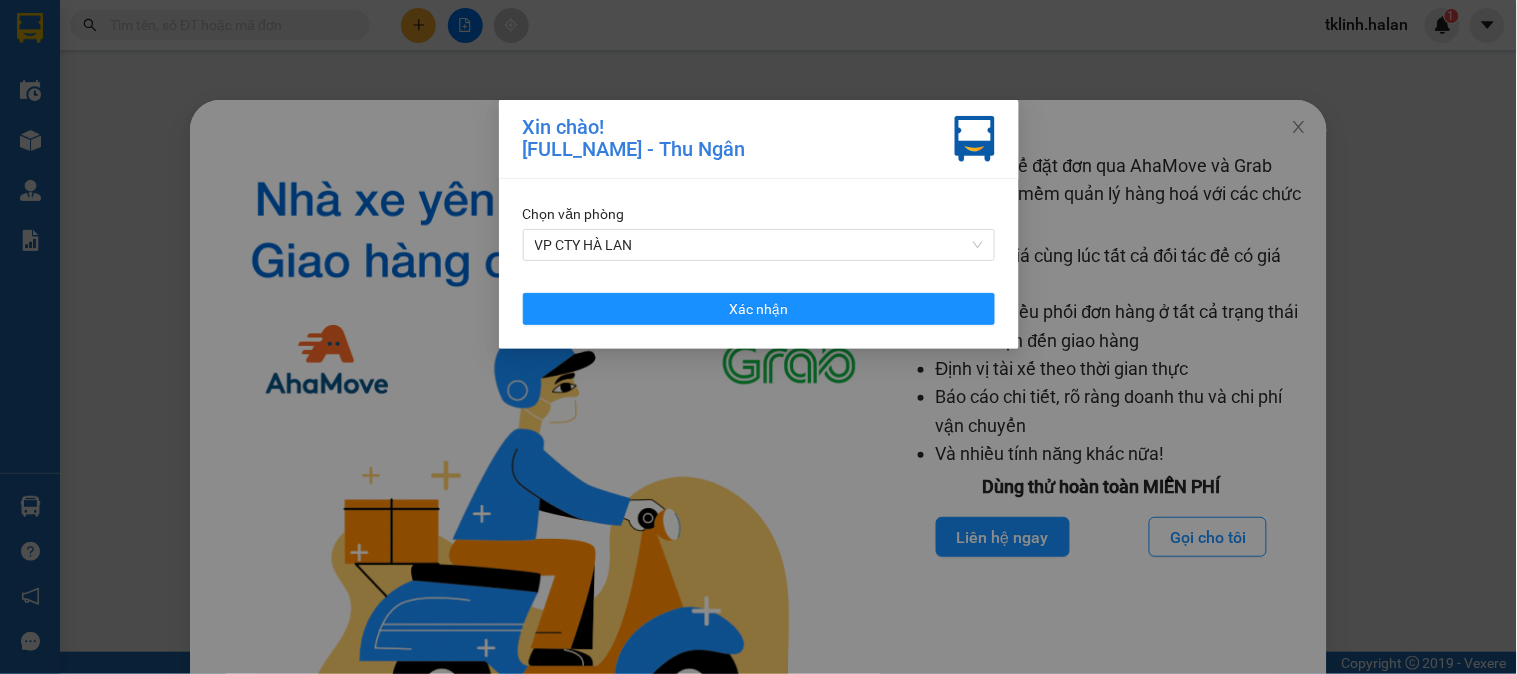 click on "Xin chào! [FULL_NAME] - Thu Ngân Chọn văn phòng VP CTY HÀ LAN Xác nhận" at bounding box center [758, 337] 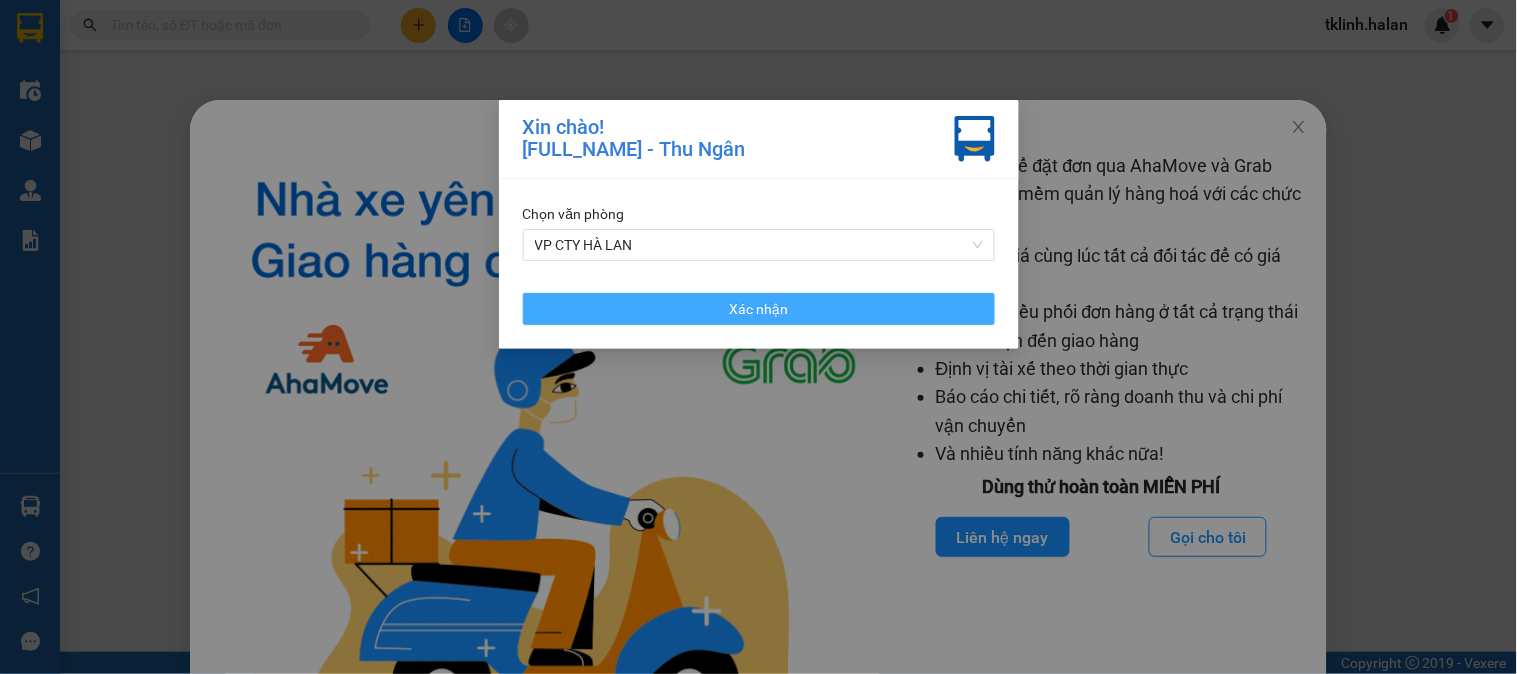 click on "Xác nhận" at bounding box center (759, 309) 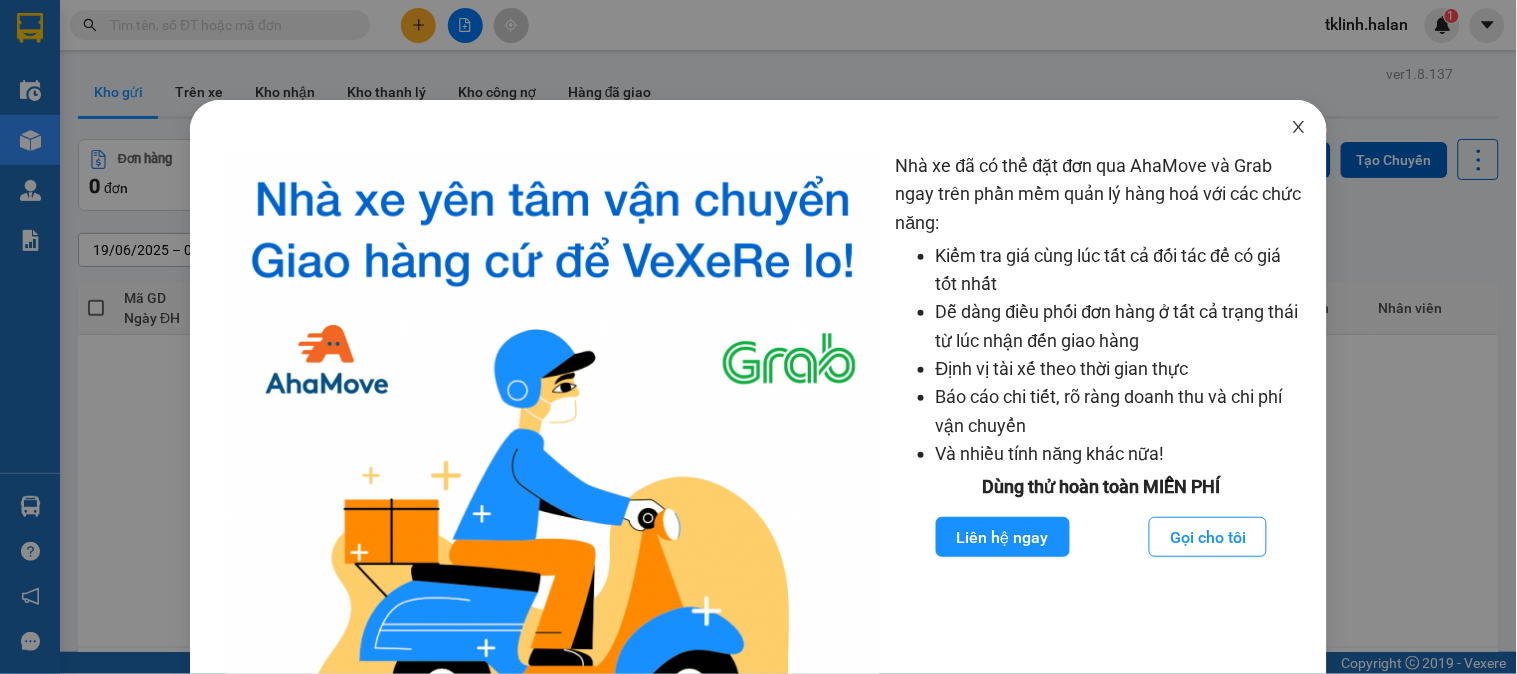 click 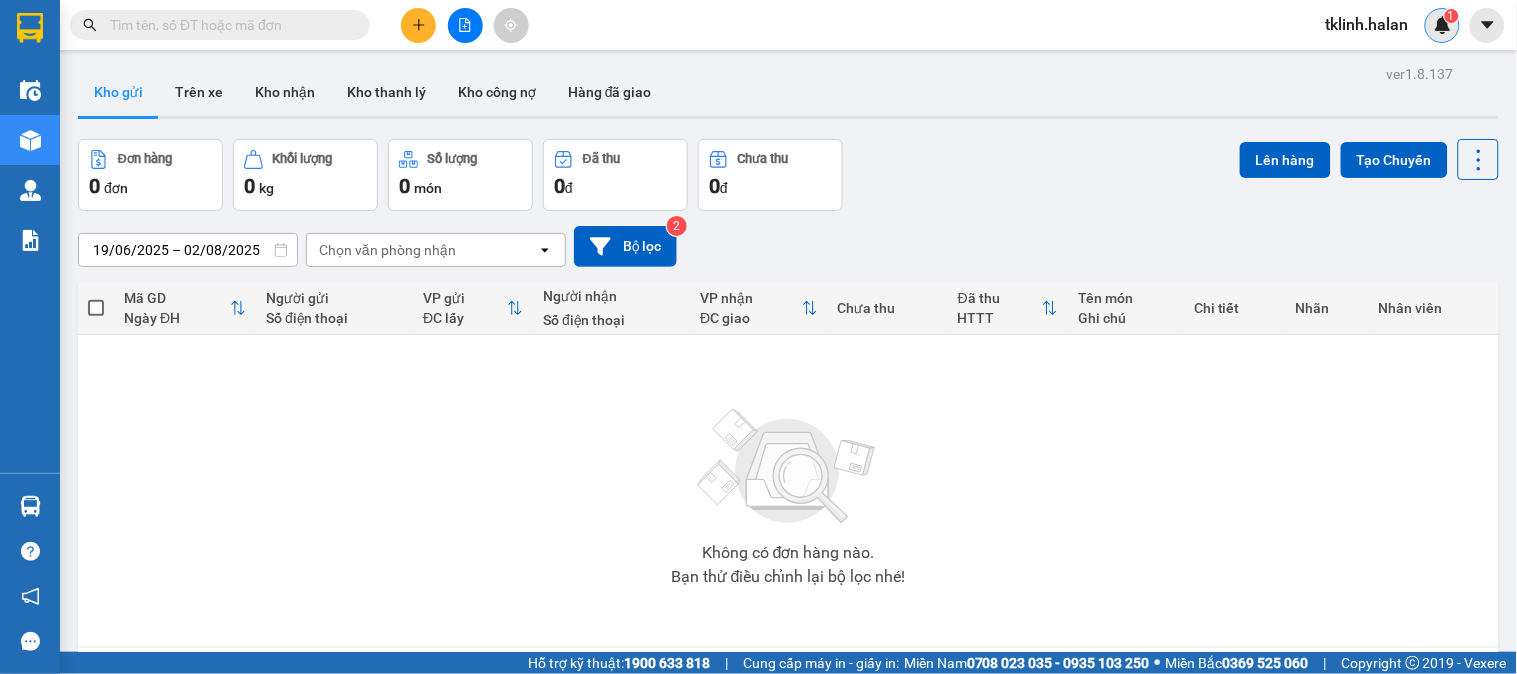 click at bounding box center [1443, 25] 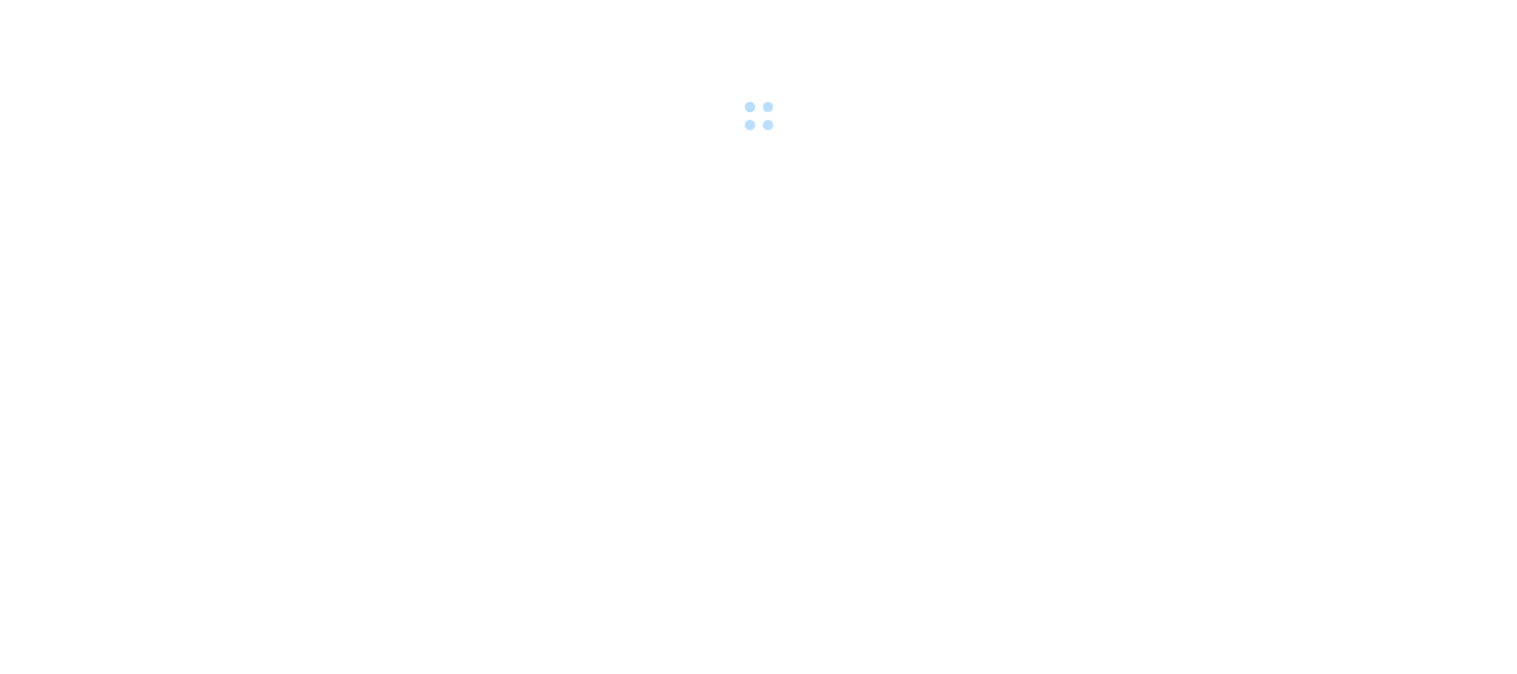 scroll, scrollTop: 0, scrollLeft: 0, axis: both 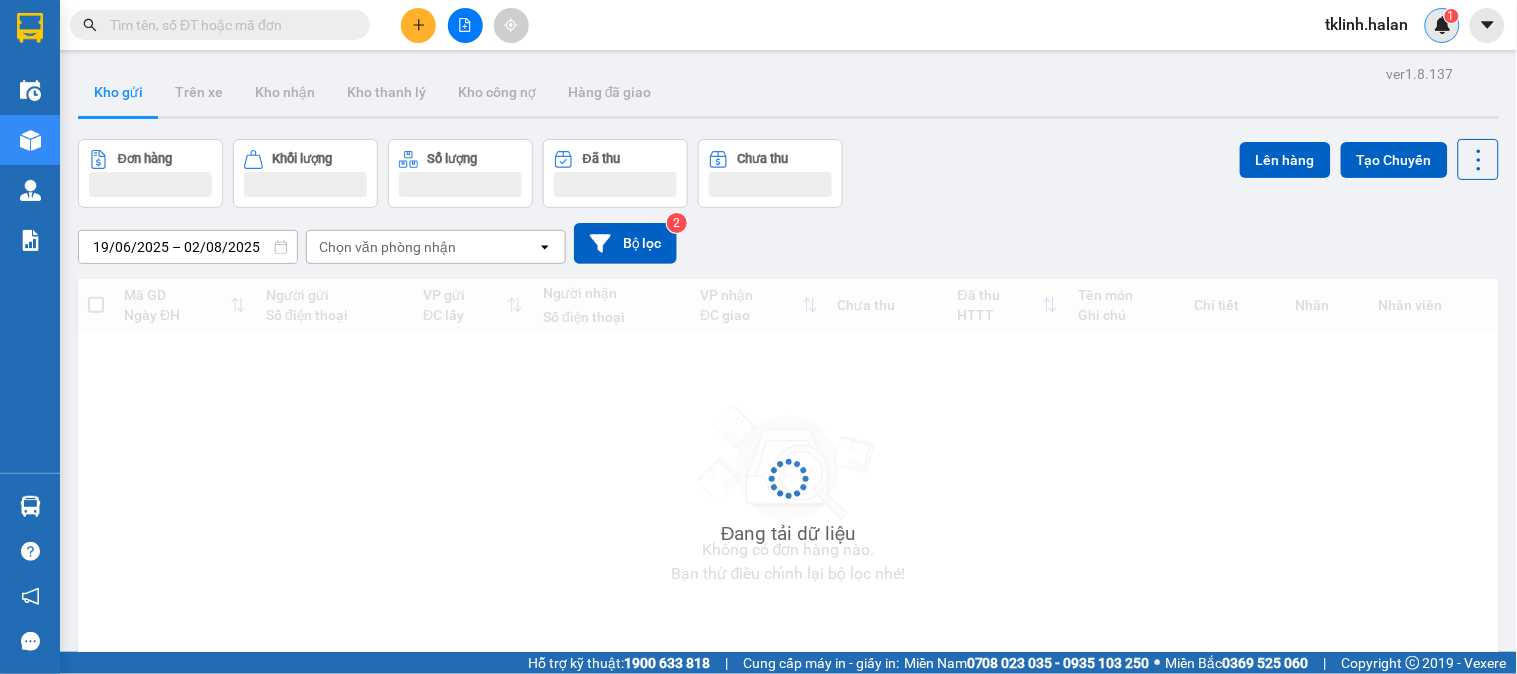 click on "1" at bounding box center [1442, 25] 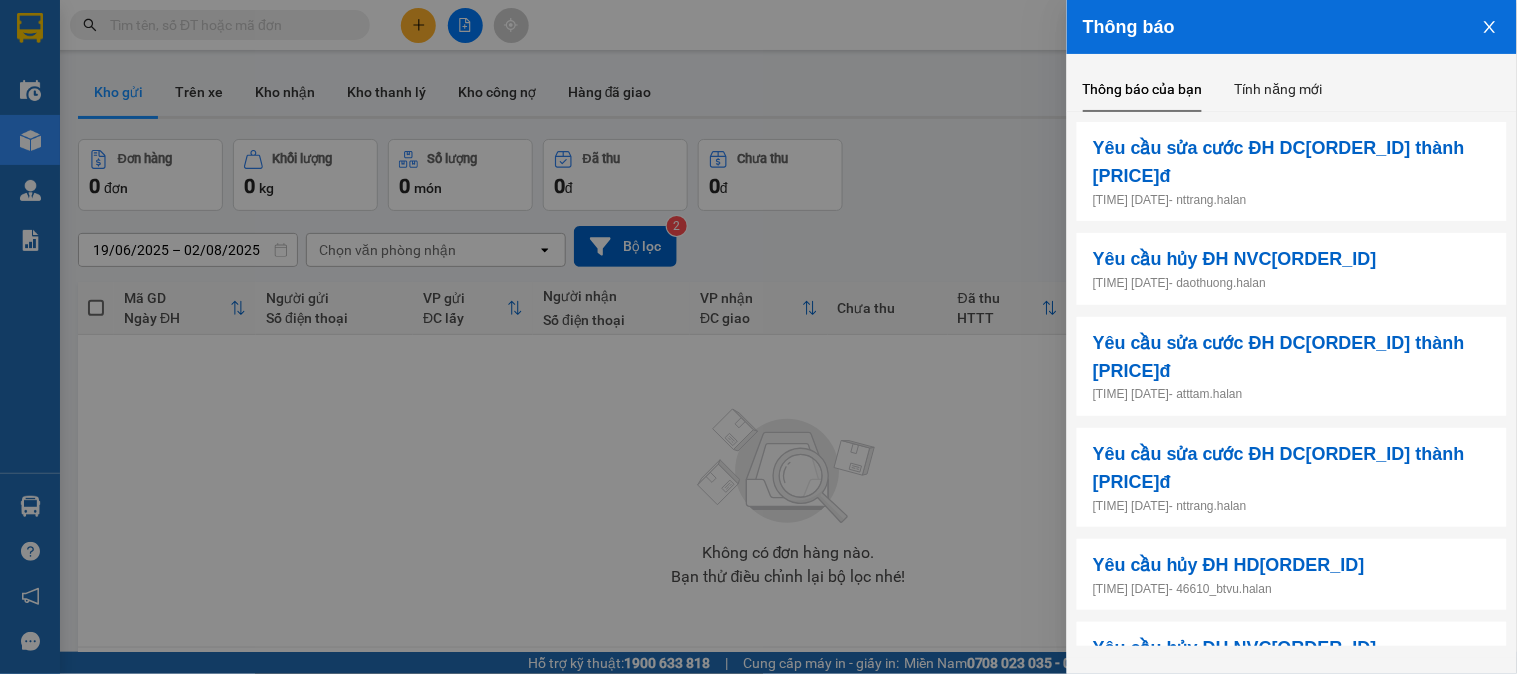 drag, startPoint x: 294, startPoint y: 30, endPoint x: 303, endPoint y: 18, distance: 15 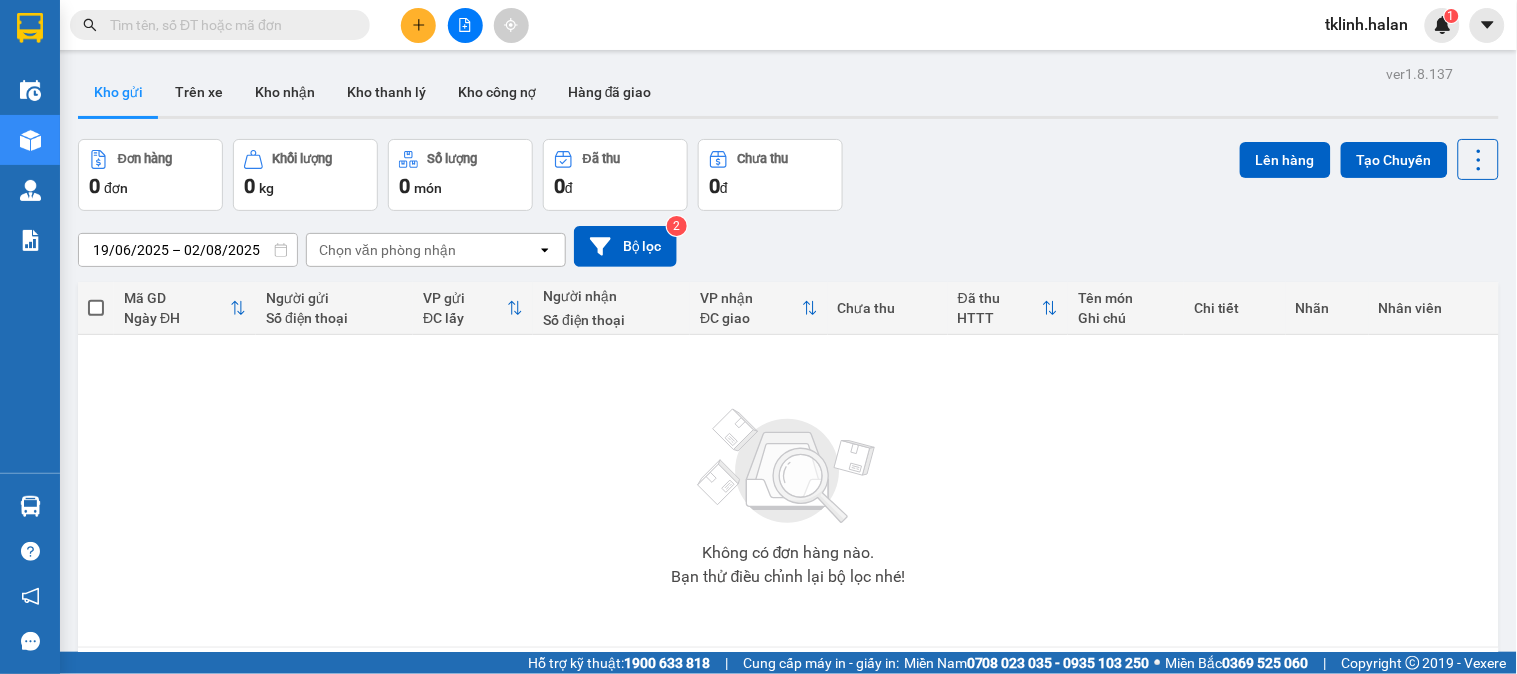 click on "Thông báo Thông báo của bạn Tính năng mới Yêu cầu sửa cước ĐH DC[ORDER_ID] thành [PRICE]đ [TIME] [DATE] - [USERNAME].halan Yêu cầu hủy ĐH NVC[ORDER_ID] [TIME] [DATE] - [USERNAME].halan Yêu cầu sửa cước ĐH DC[ORDER_ID] thành [PRICE]đ [TIME] [DATE] - [USERNAME].halan Yêu cầu sửa cước ĐH DC[ORDER_ID] thành [PRICE]đ [TIME] [DATE] - [USERNAME].halan Yêu cầu hủy ĐH HD[ORDER_ID] [TIME] [DATE] - [USERNAME].halan Yêu cầu hủy ĐH NVC[ORDER_ID] [TIME] [DATE] - [USERNAME].halan Yêu cầu sửa cước ĐH TKC[ORDER_ID] thành [PRICE]đ [TIME] [DATE] - [USERNAME].halan Yêu cầu hủy ĐH DC[ORDER_ID] [TIME] [DATE] - [USERNAME].halan Yêu cầu sửa cước ĐH TK[ORDER_ID] thành [PRICE]đ [TIME] [DATE] - [USERNAME].halan Yêu cầu hủy ĐH DC[ORDER_ID] [TIME] [DATE] - [USERNAME].halan" at bounding box center (1517, 337) 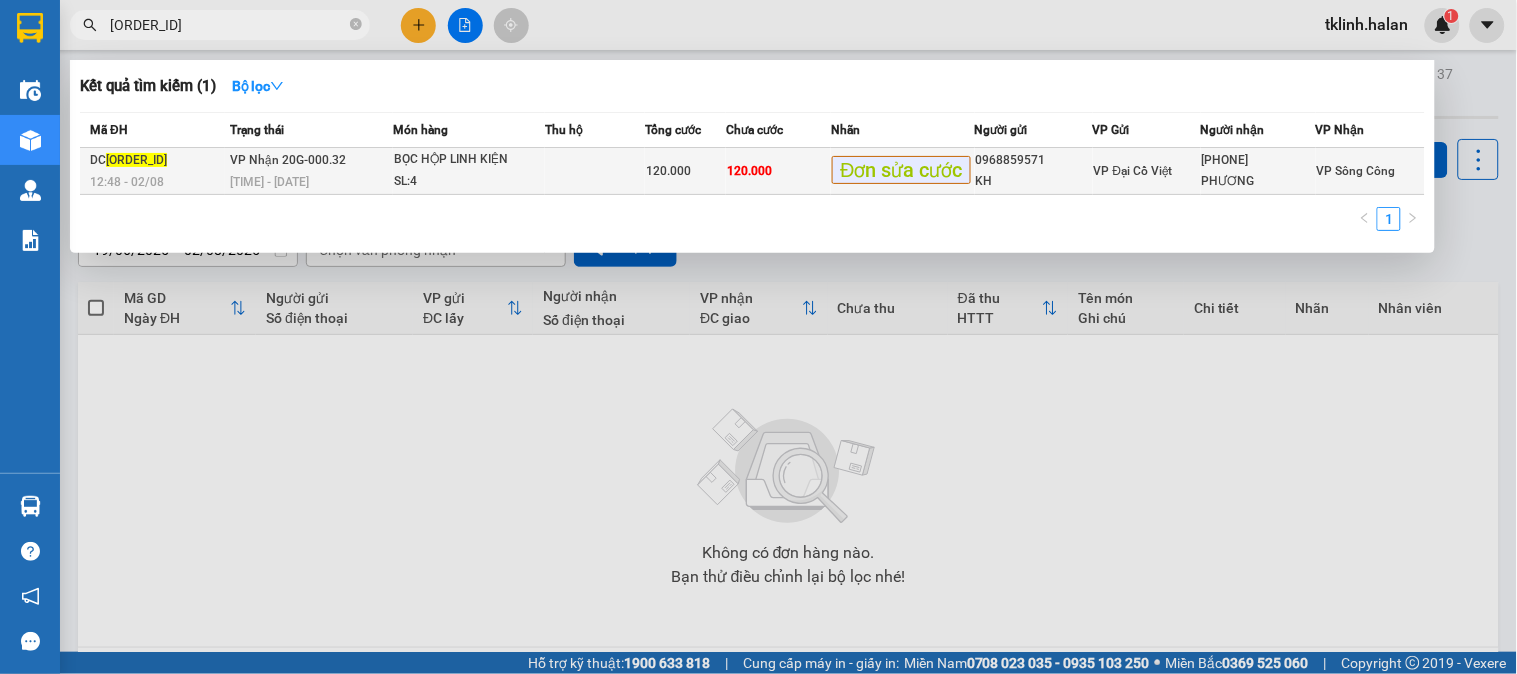 type on "[ORDER_ID]" 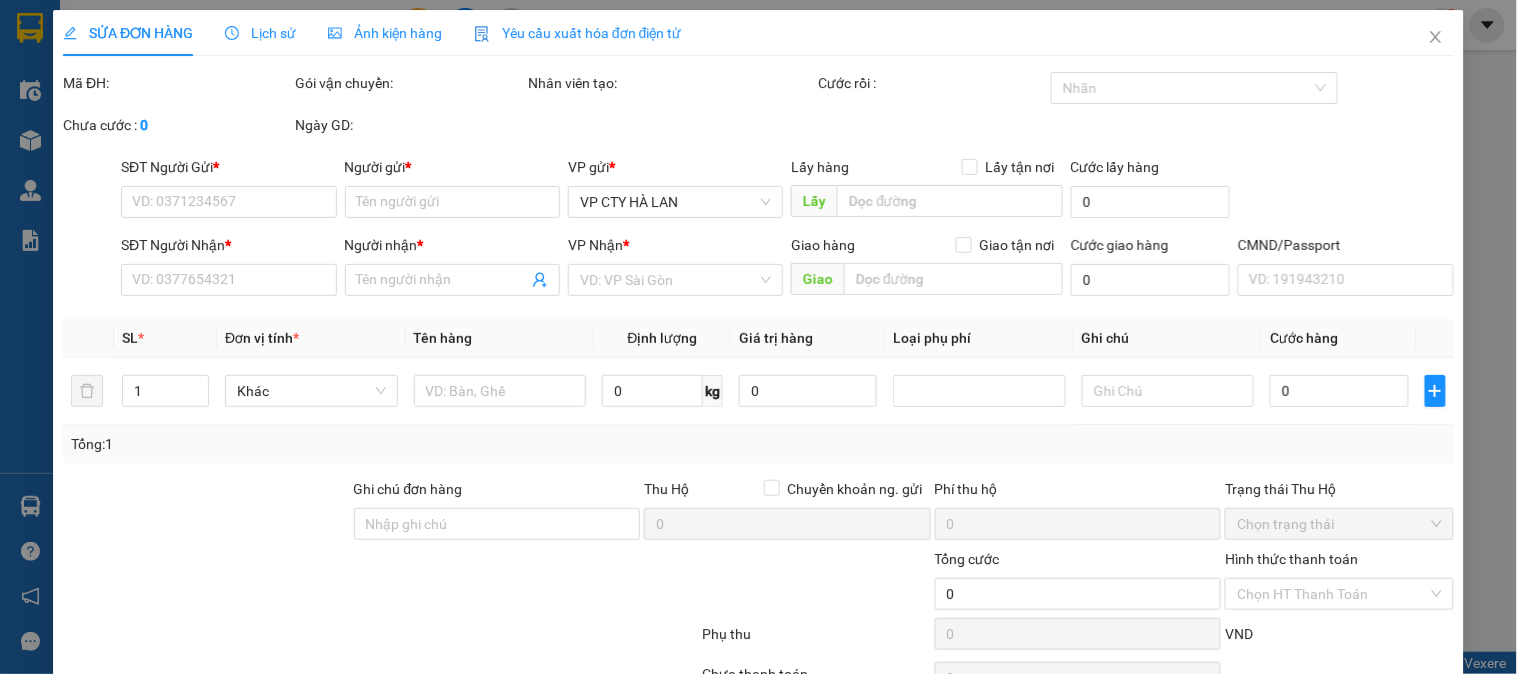type on "0968859571" 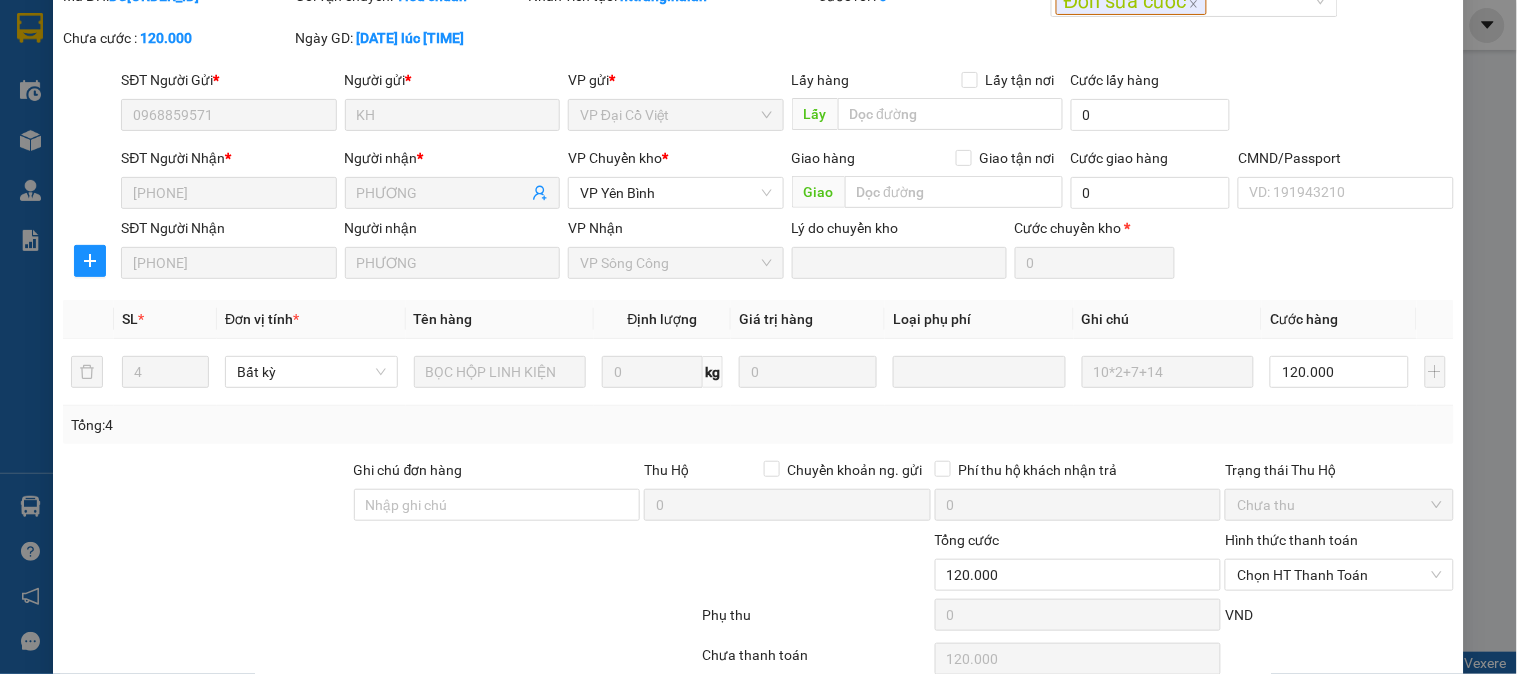 scroll, scrollTop: 177, scrollLeft: 0, axis: vertical 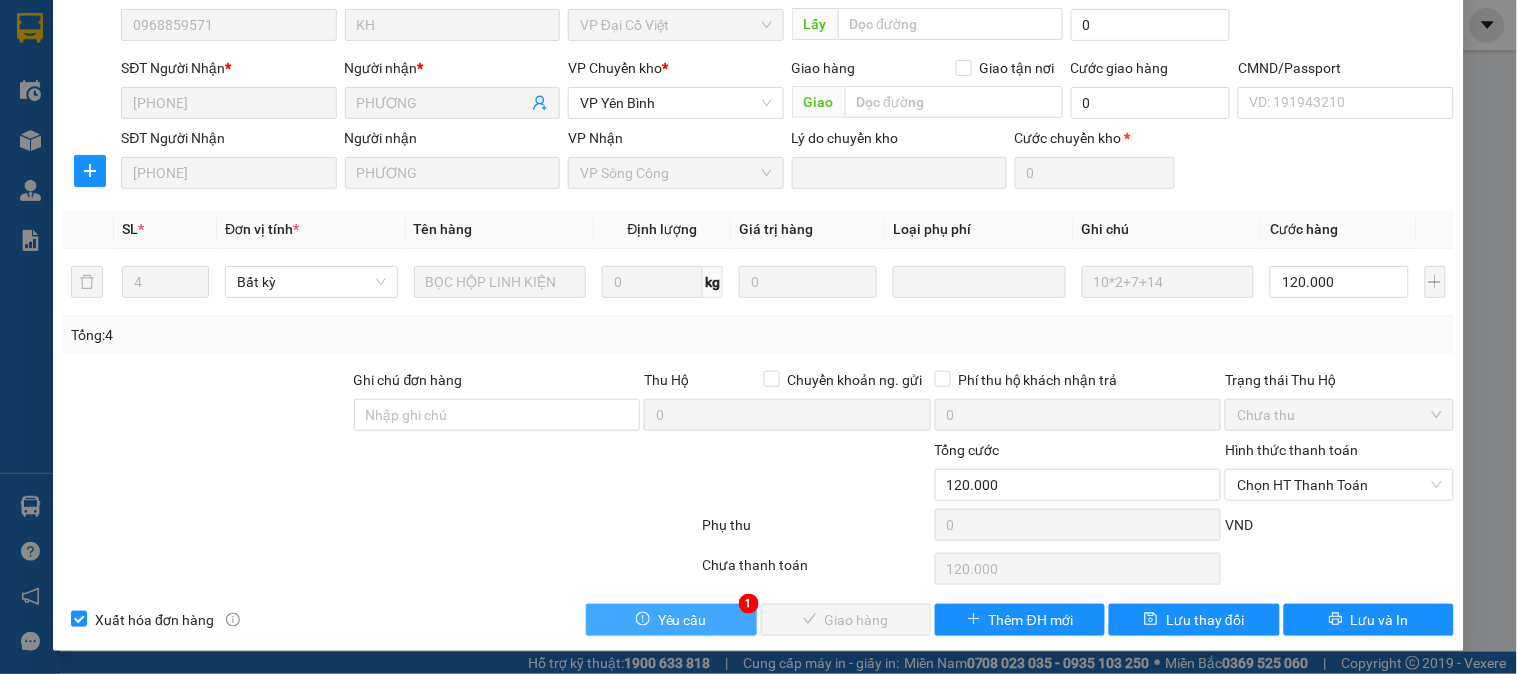 click on "Yêu cầu" at bounding box center [682, 620] 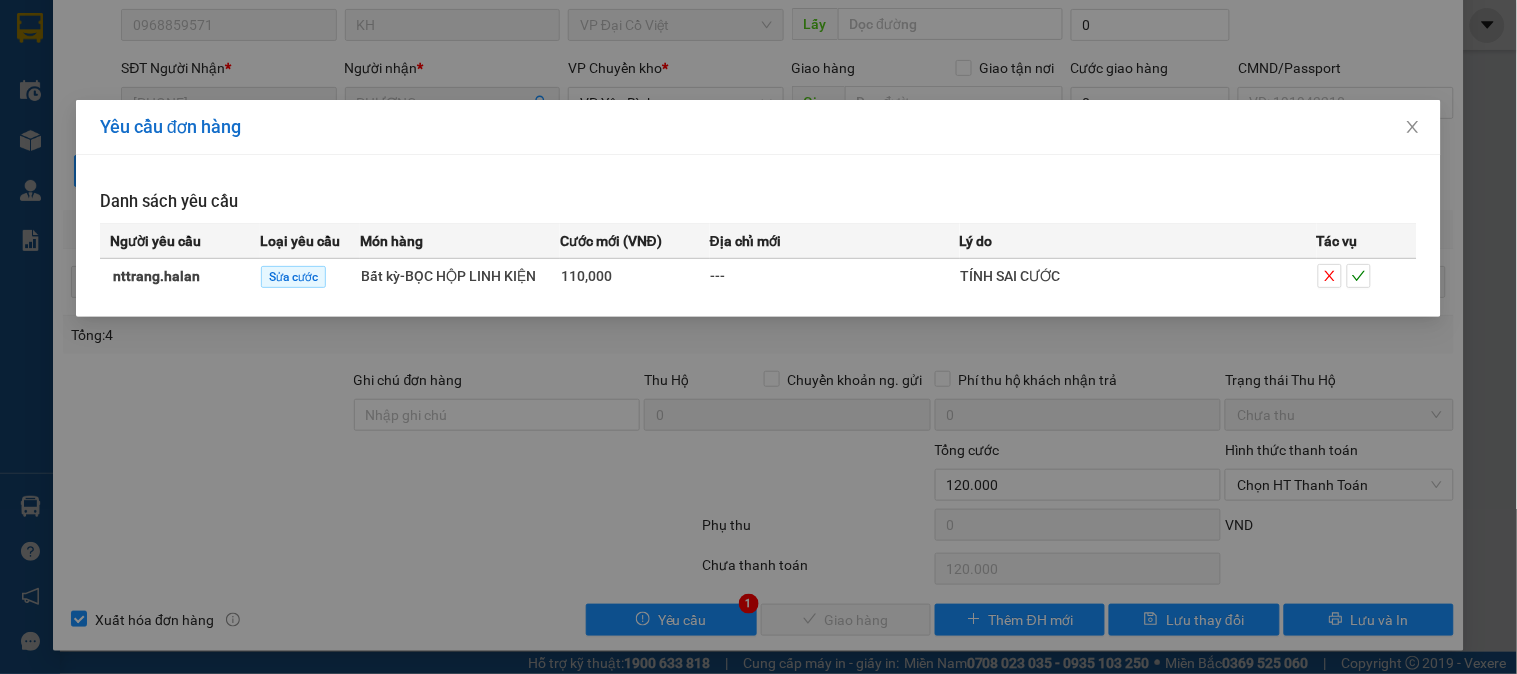 click on "Yêu cầu đơn hàng Danh sách yêu cầu Người yêu cầu Loại yêu cầu Món hàng Cước mới (VNĐ) Địa chỉ mới Lý do Tác vụ nttrang.halan Sửa cước Bất kỳ  -  BỌC HỘP LINH KIỆN  110,000 --- TÍNH SAI CƯỚC" at bounding box center (758, 337) 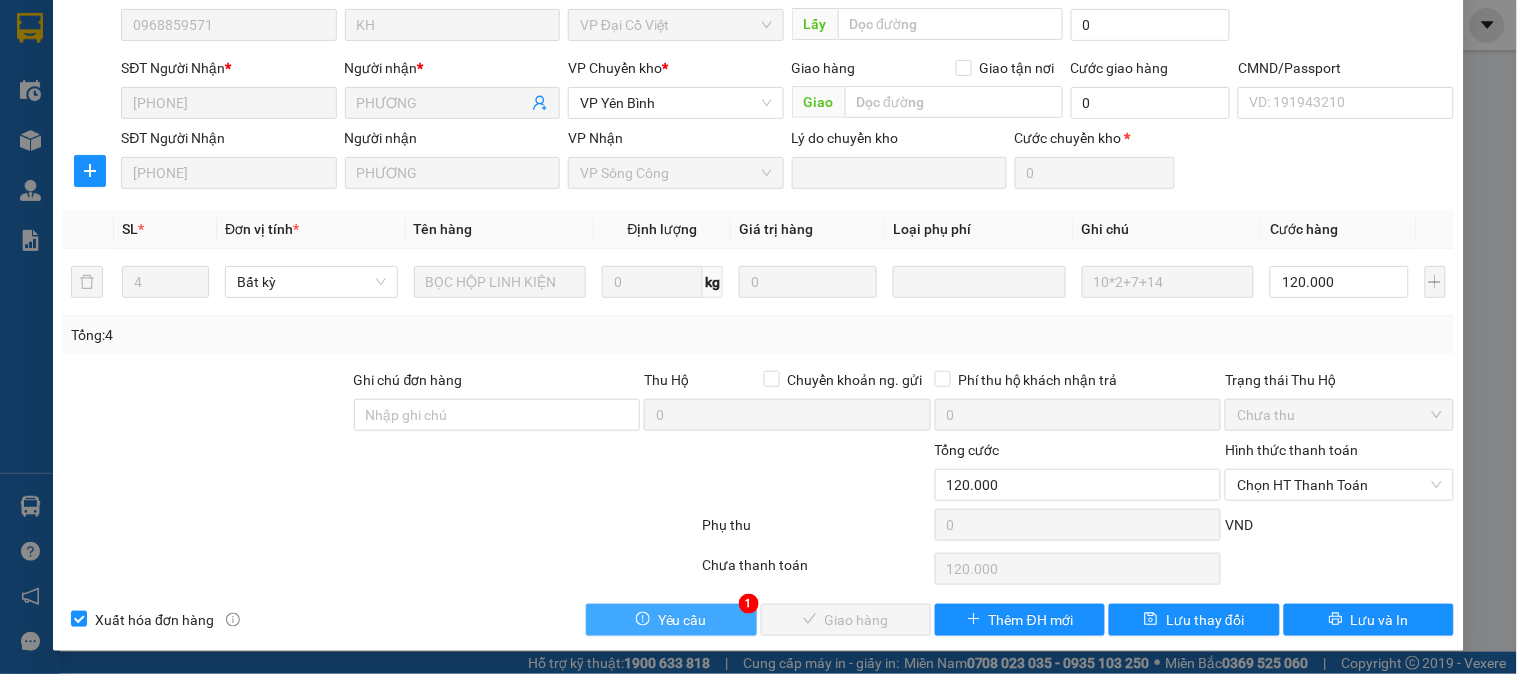 drag, startPoint x: 656, startPoint y: 617, endPoint x: 671, endPoint y: 615, distance: 15.132746 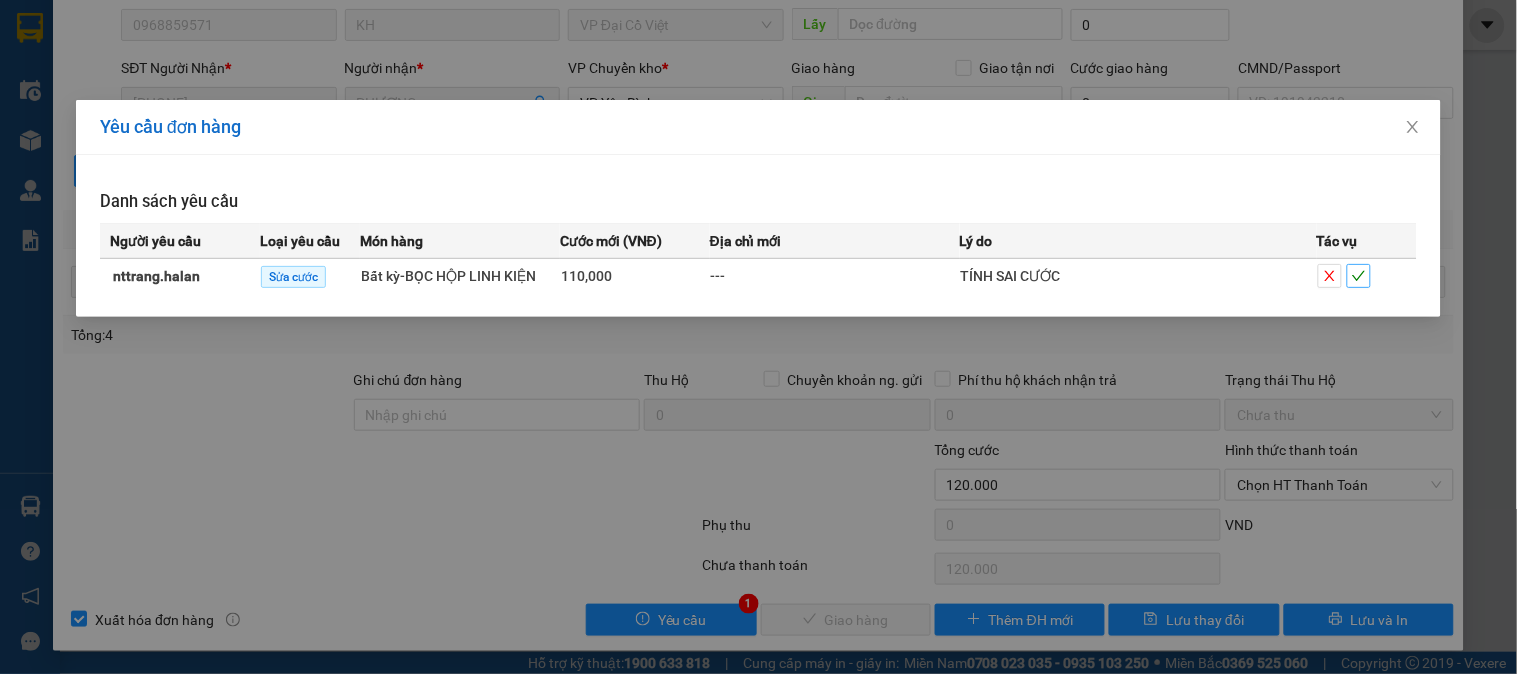 click 